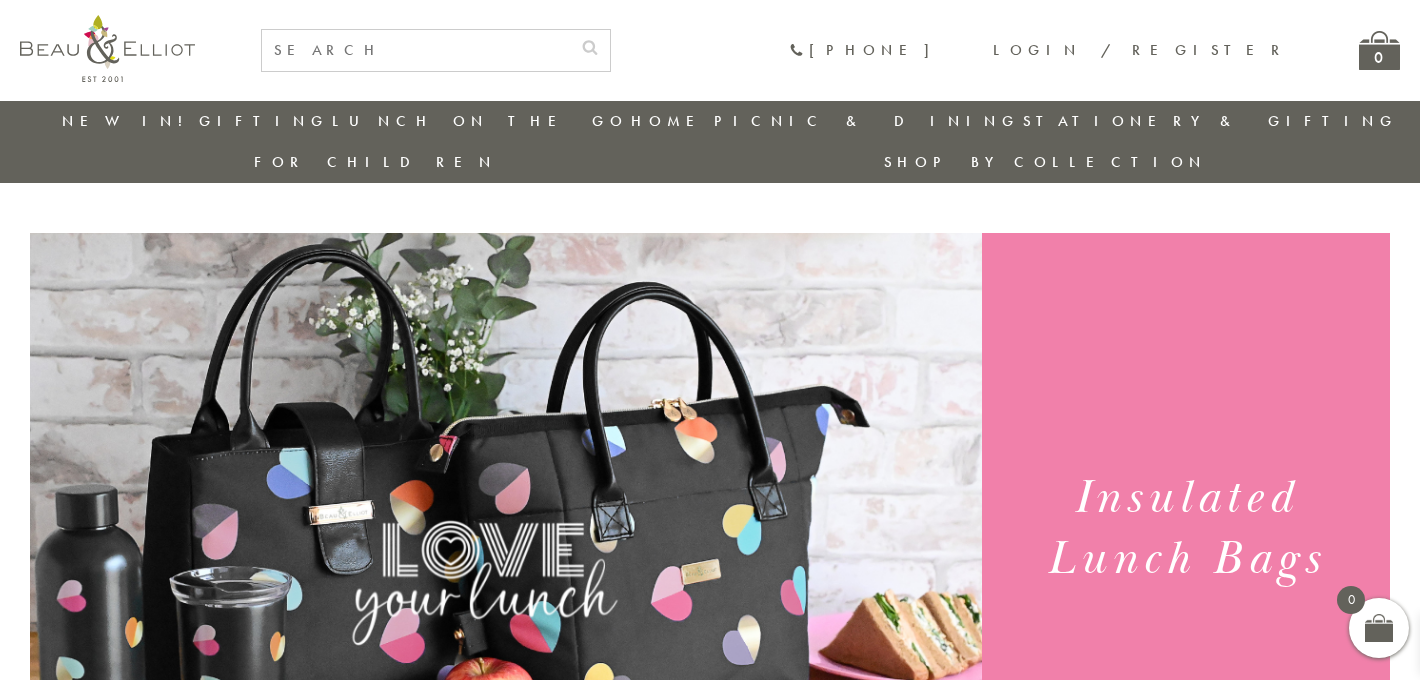 scroll, scrollTop: 486, scrollLeft: 0, axis: vertical 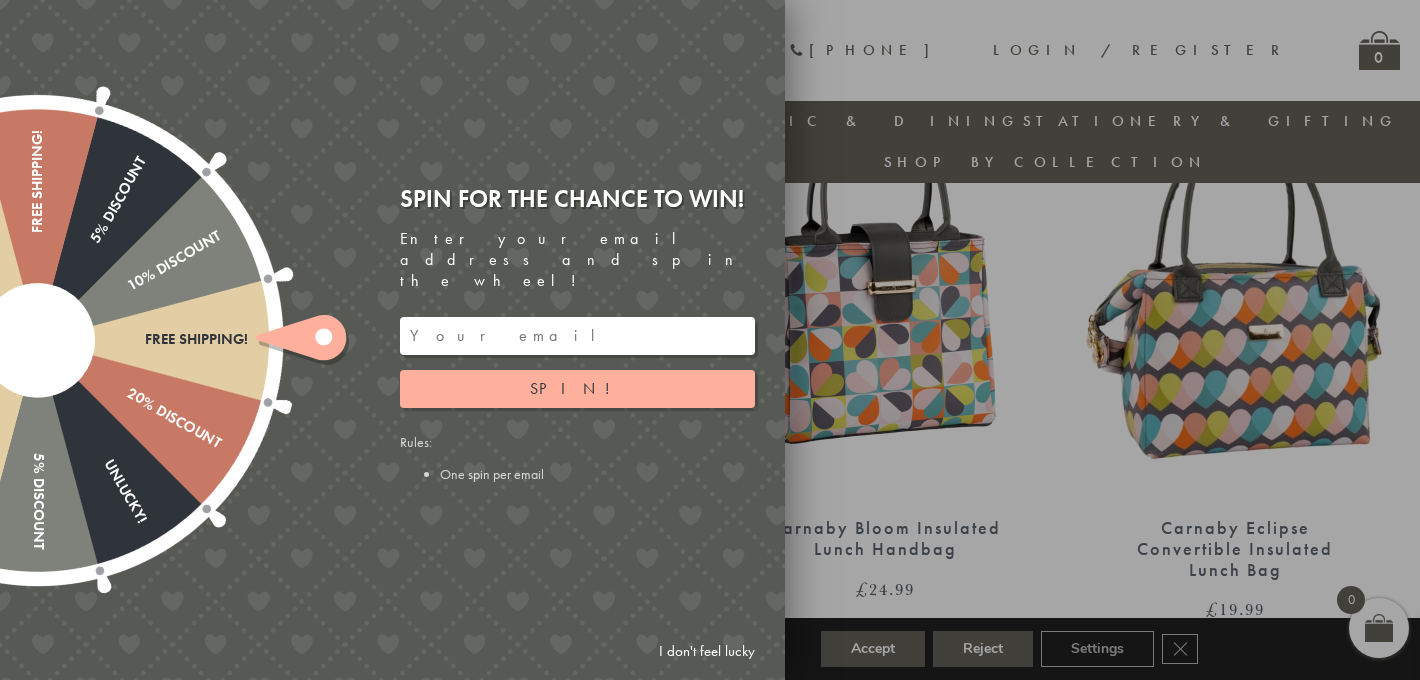 click on "I don't feel lucky" at bounding box center (707, 651) 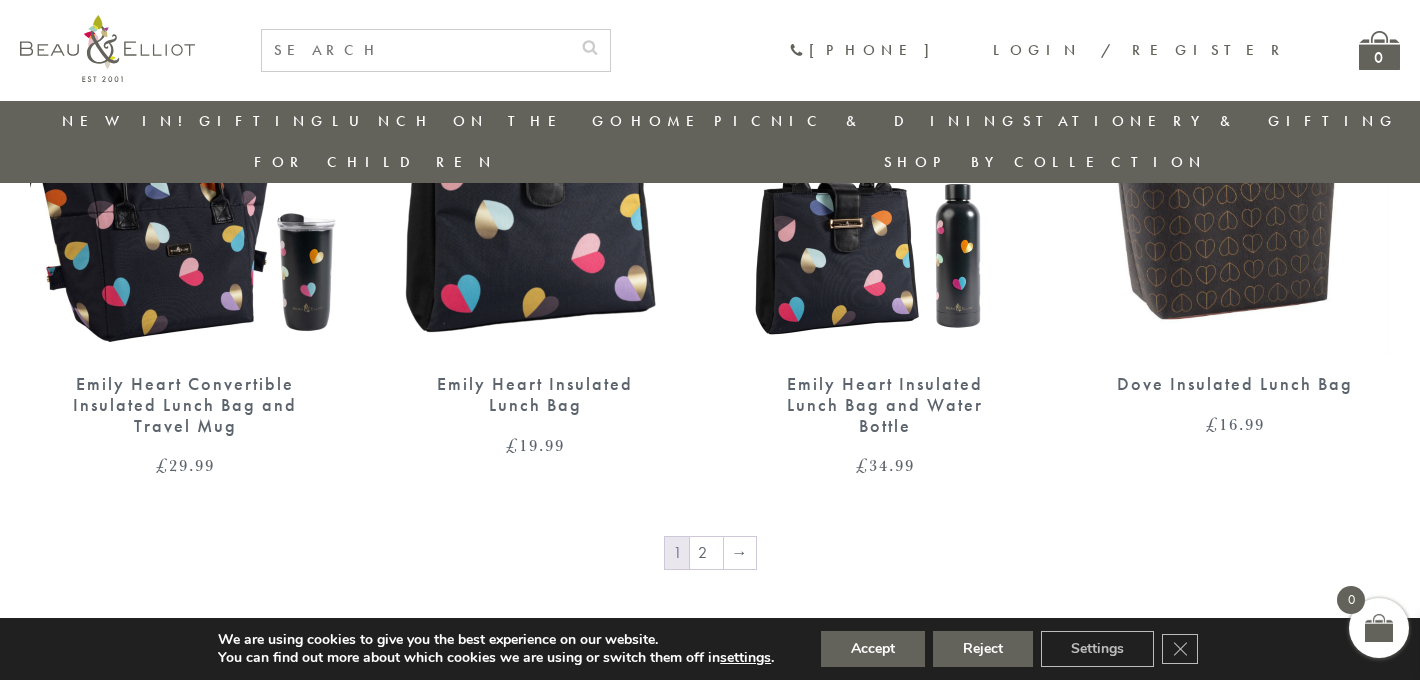 scroll, scrollTop: 3345, scrollLeft: 0, axis: vertical 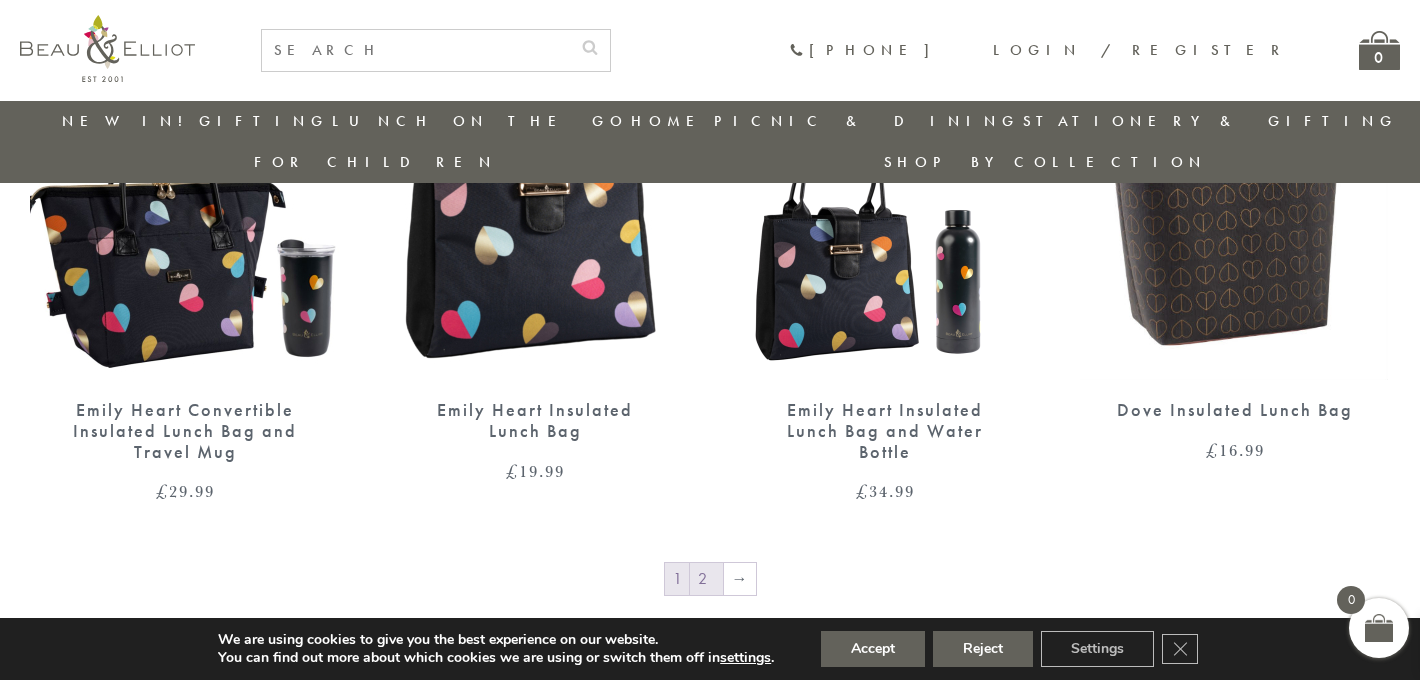 click on "2" at bounding box center (706, 579) 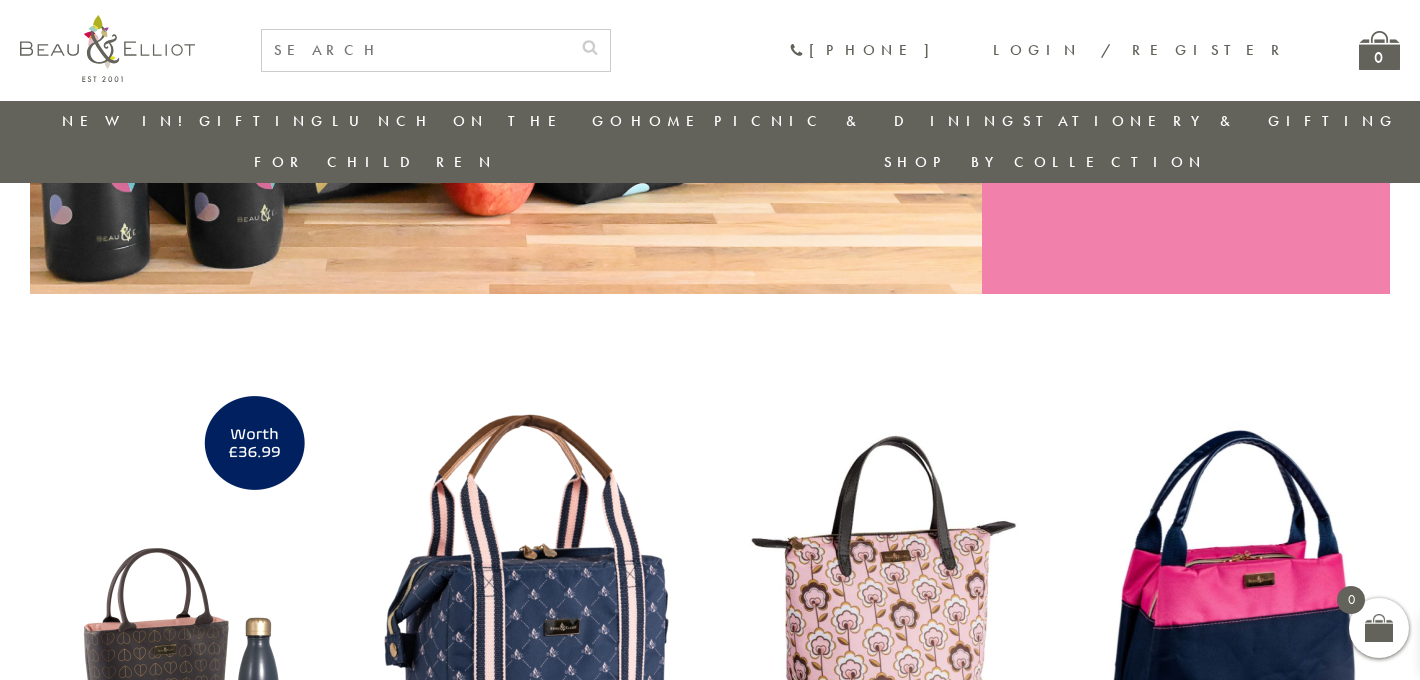 scroll, scrollTop: 0, scrollLeft: 0, axis: both 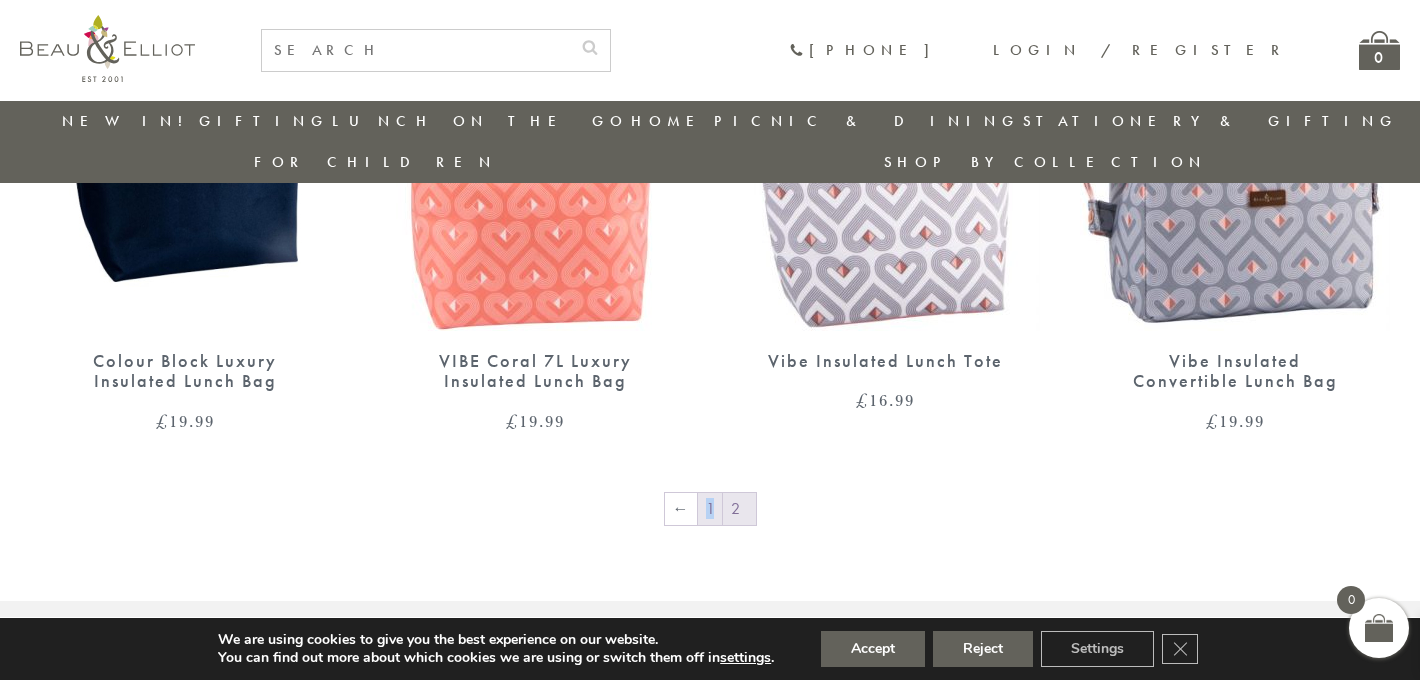 click on "1" at bounding box center (710, 509) 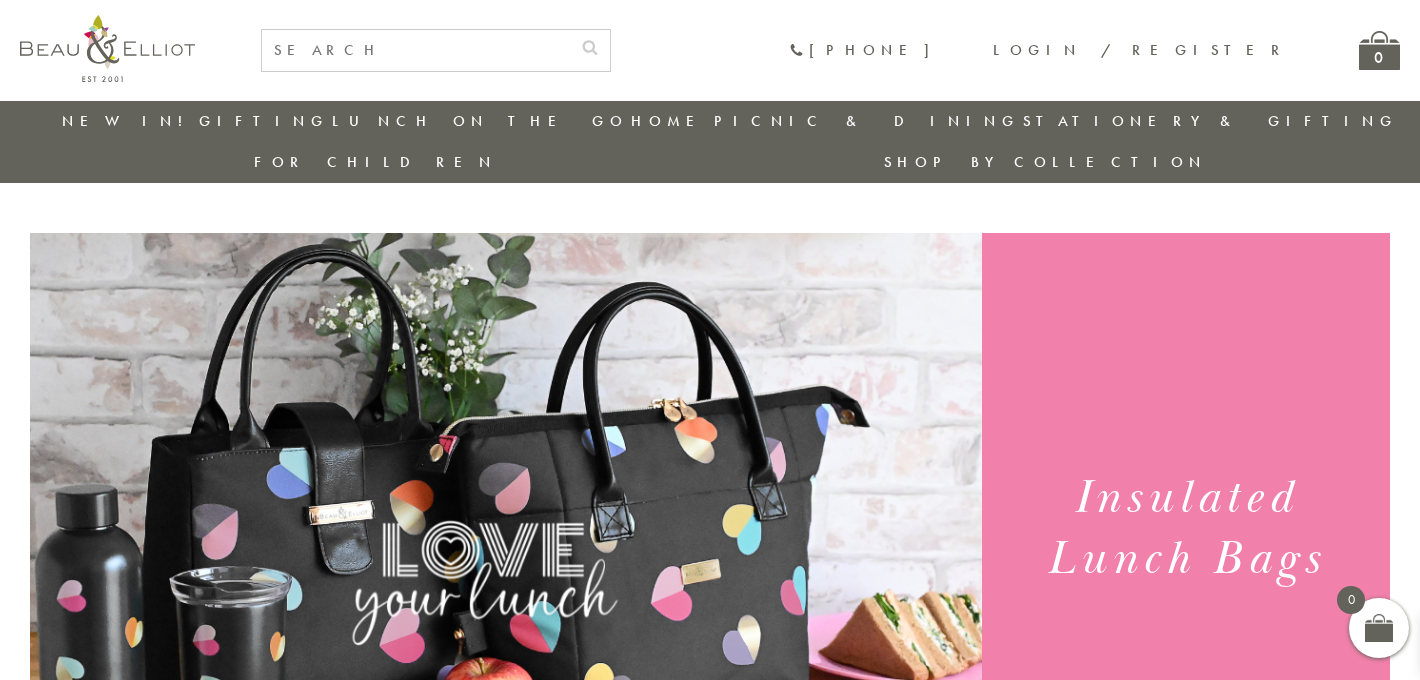 scroll, scrollTop: 690, scrollLeft: 0, axis: vertical 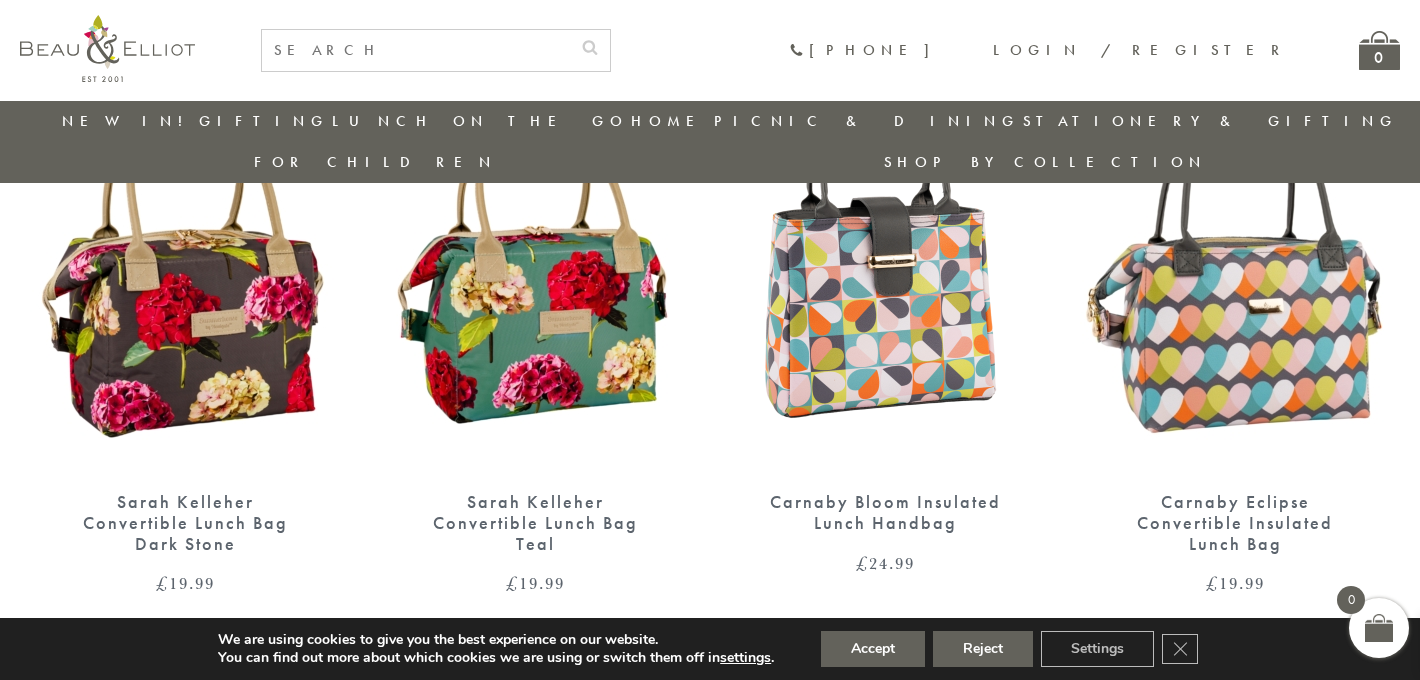 click at bounding box center (1235, 272) 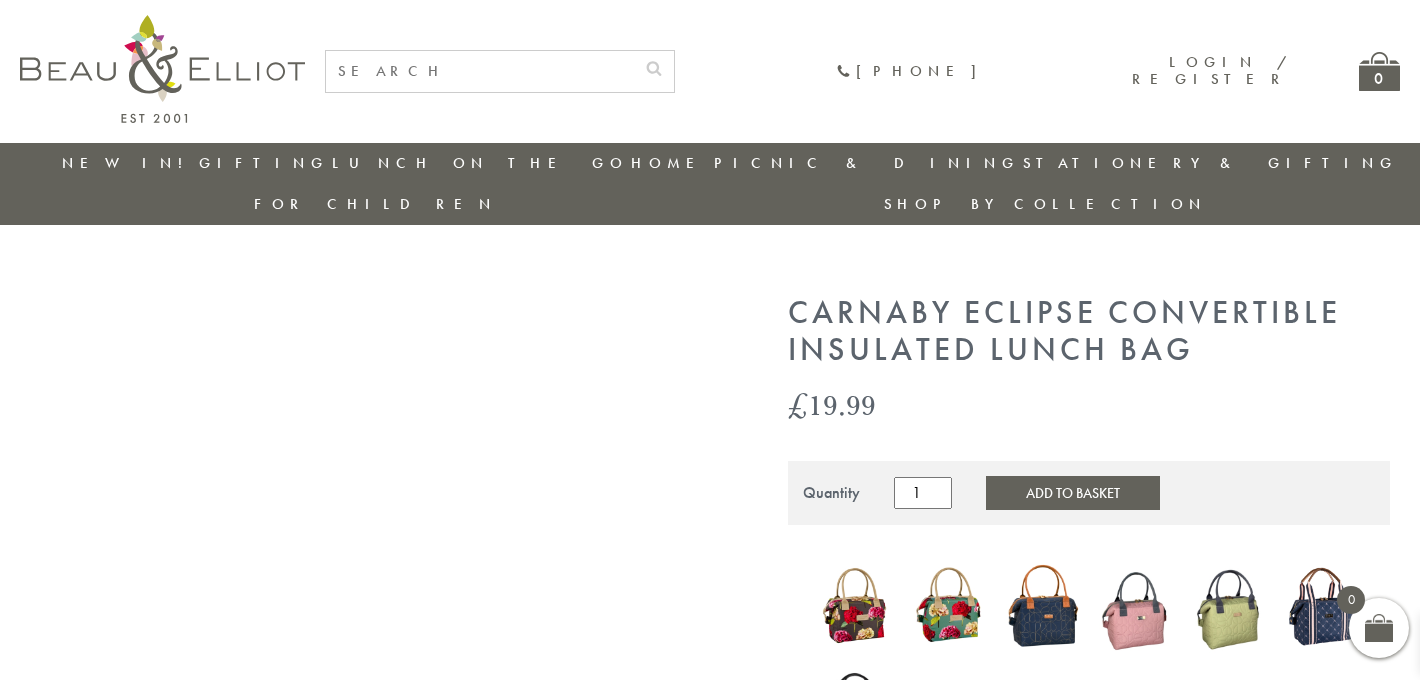 scroll, scrollTop: 127, scrollLeft: 0, axis: vertical 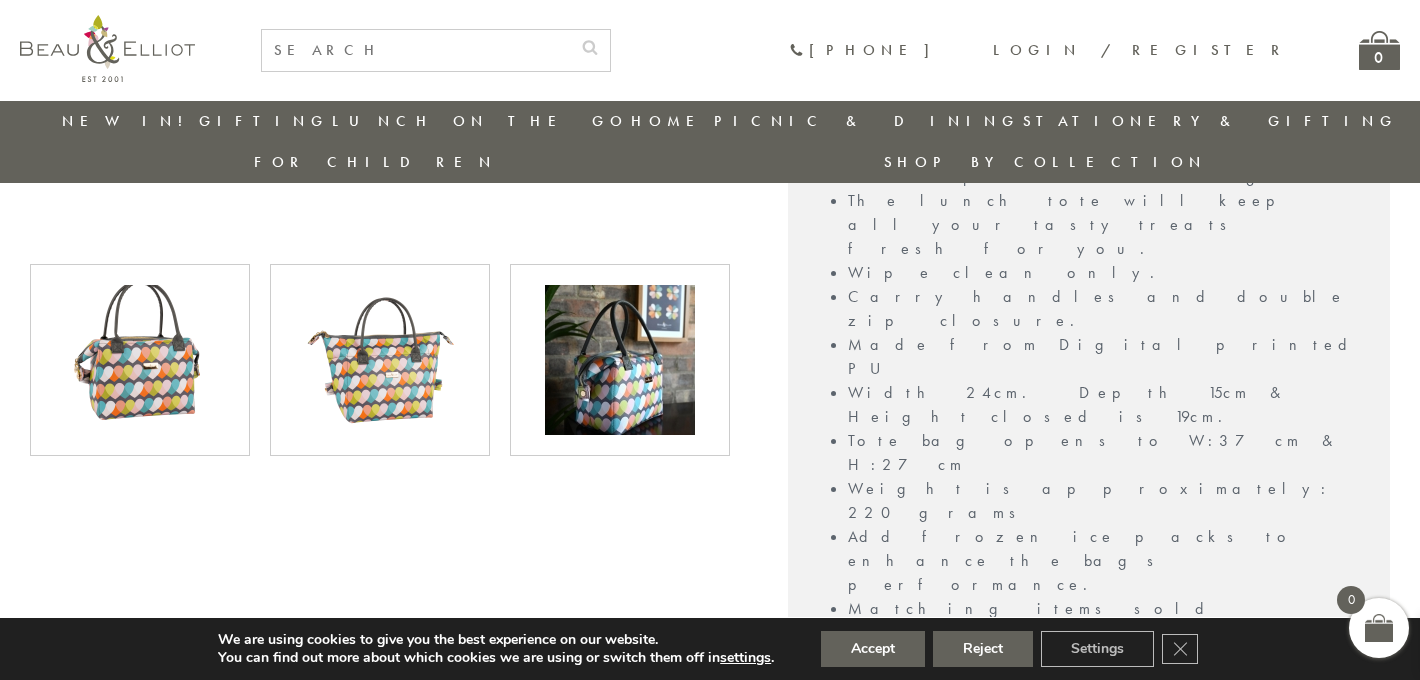 click on "Reviews" at bounding box center [1089, 811] 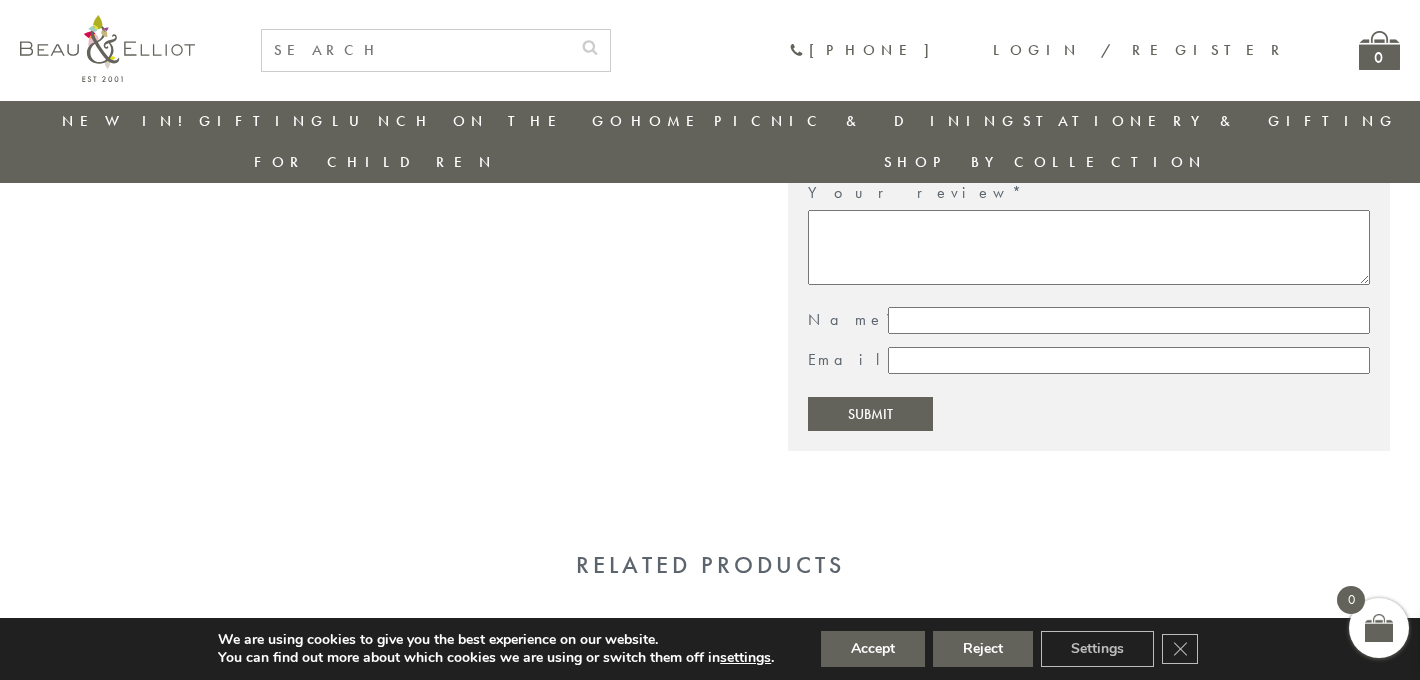 scroll, scrollTop: 1993, scrollLeft: 0, axis: vertical 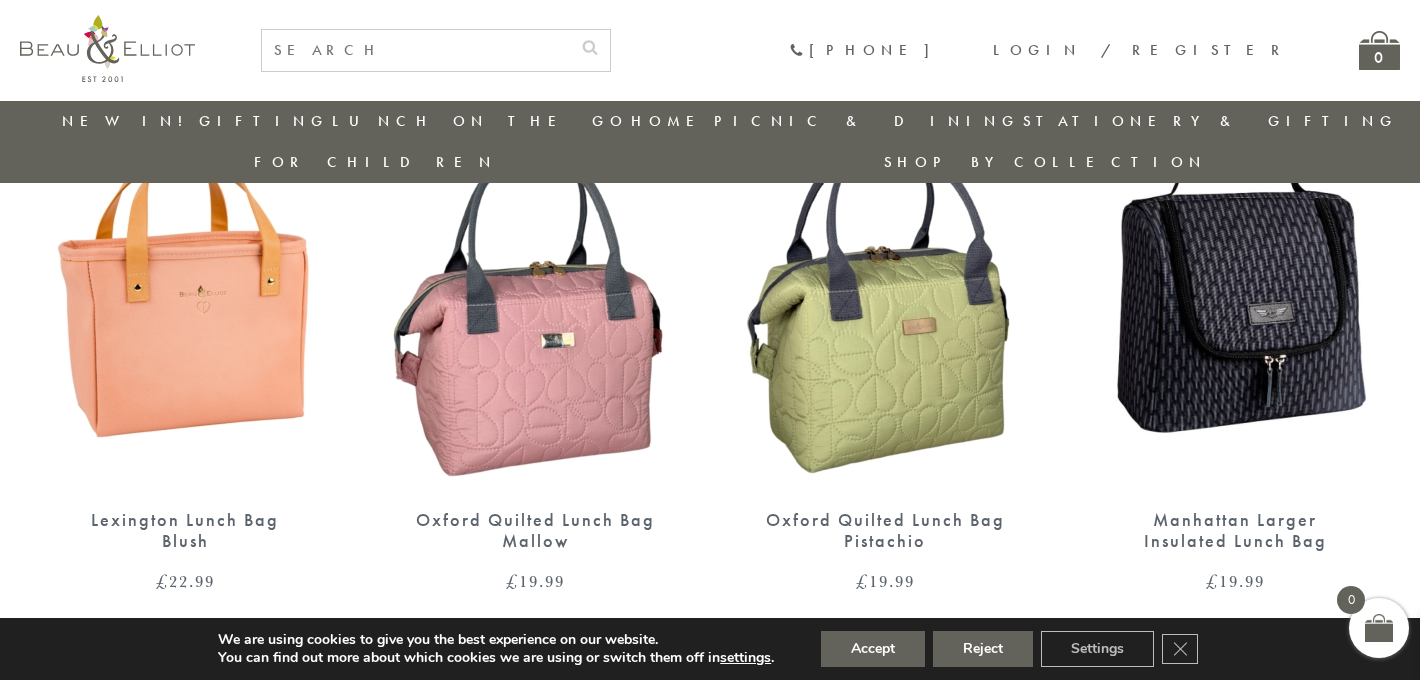 click at bounding box center [885, 290] 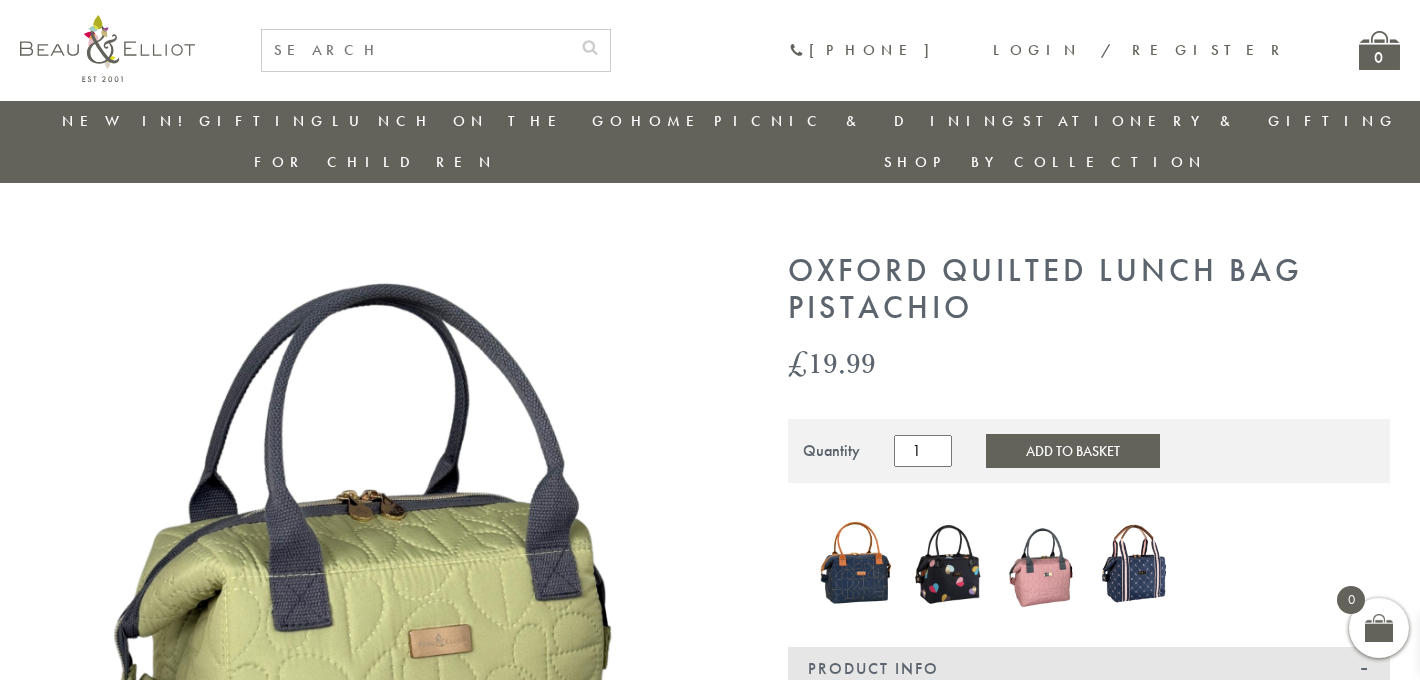 scroll, scrollTop: 267, scrollLeft: 0, axis: vertical 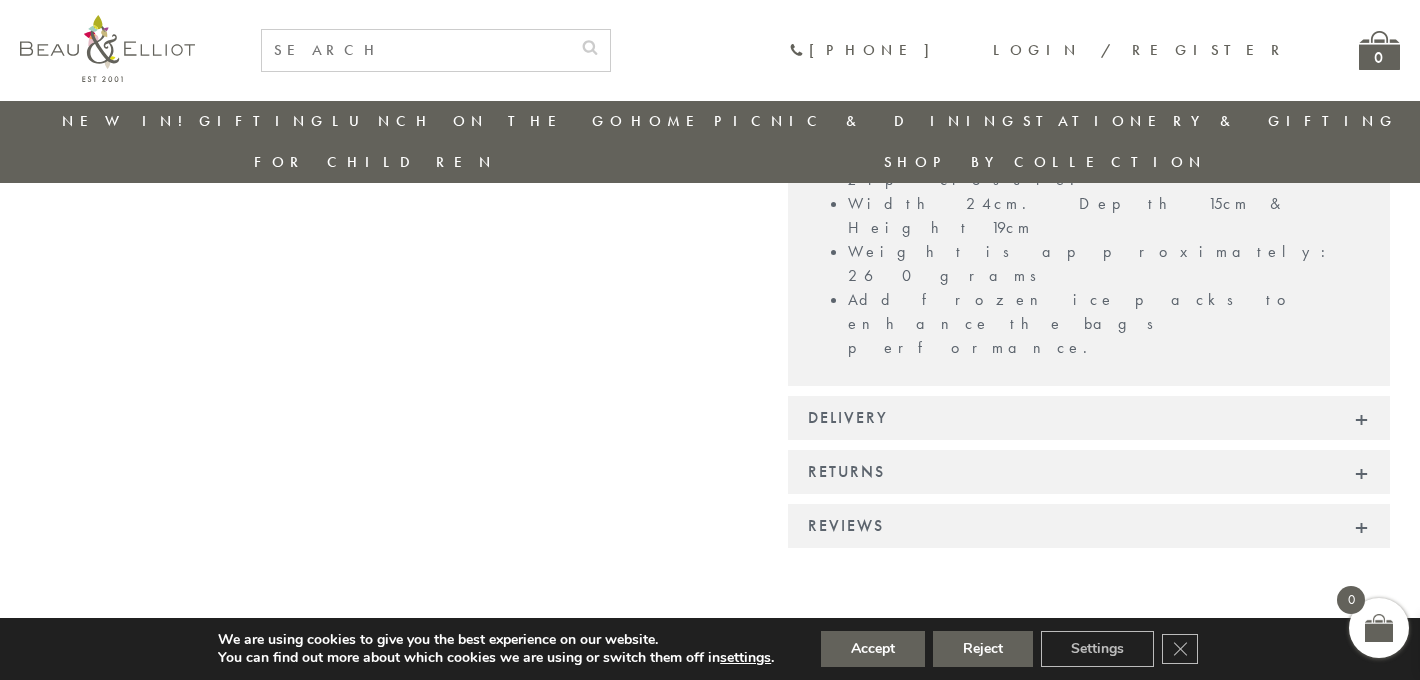 click at bounding box center (185, 926) 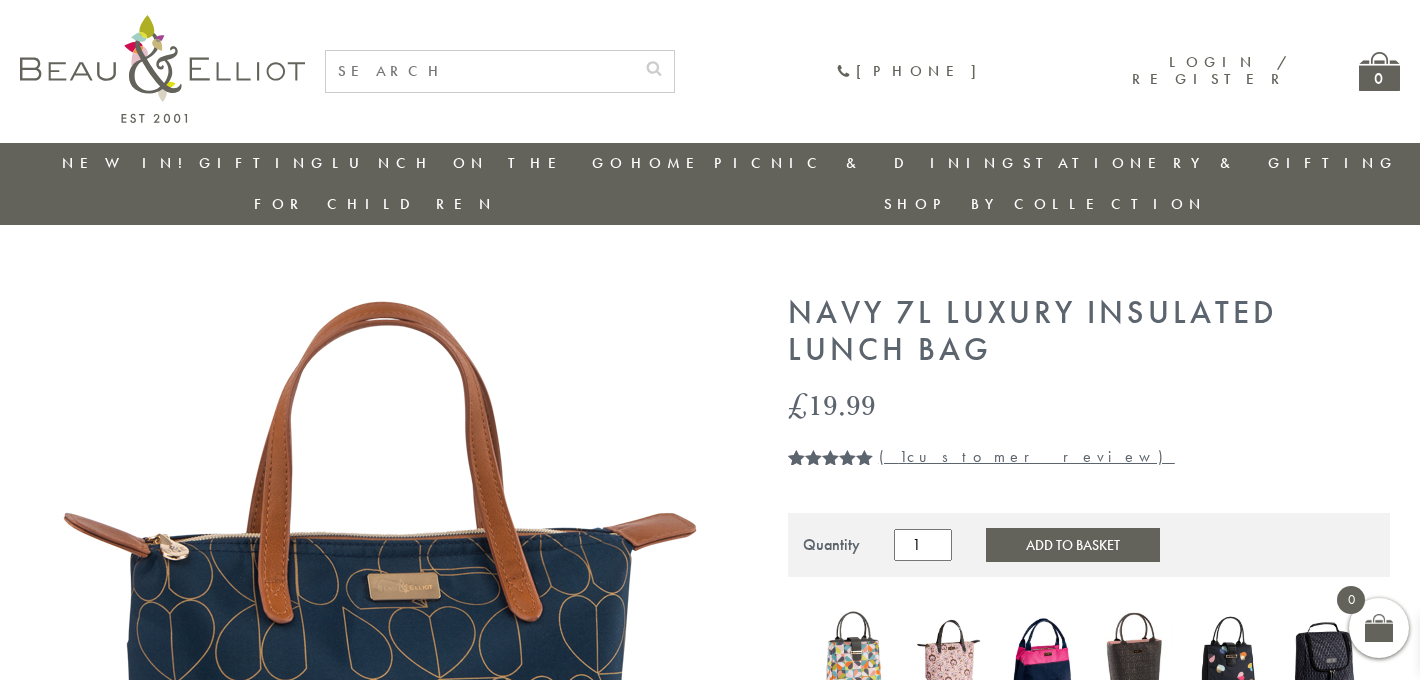 scroll, scrollTop: 295, scrollLeft: 0, axis: vertical 